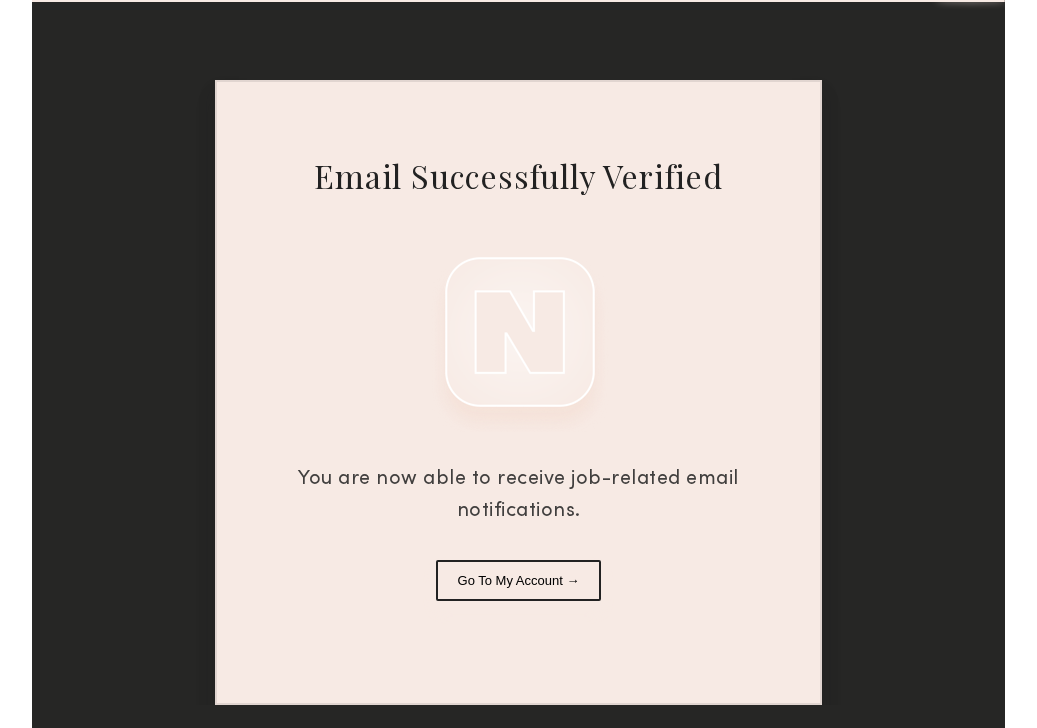 scroll, scrollTop: 0, scrollLeft: 0, axis: both 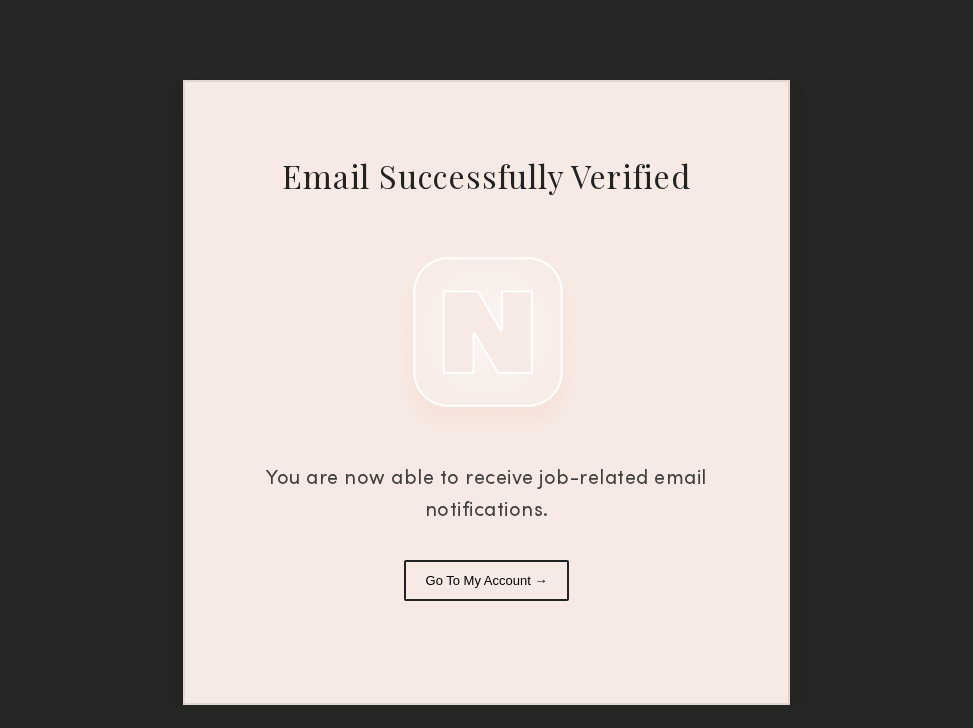 click on "Go To My Account →" at bounding box center (487, 580) 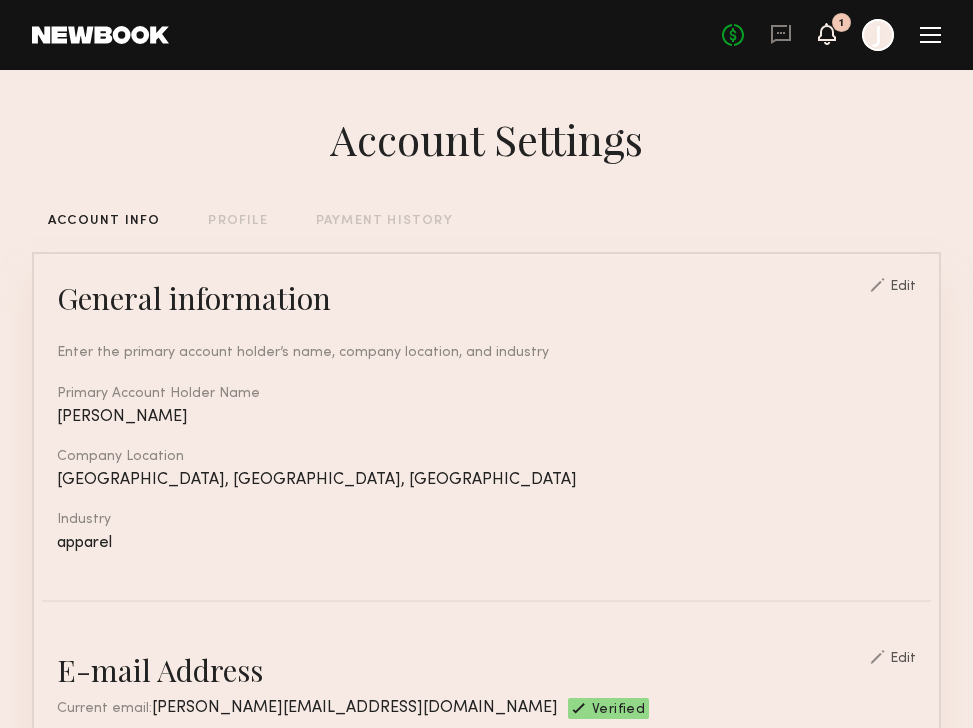 click 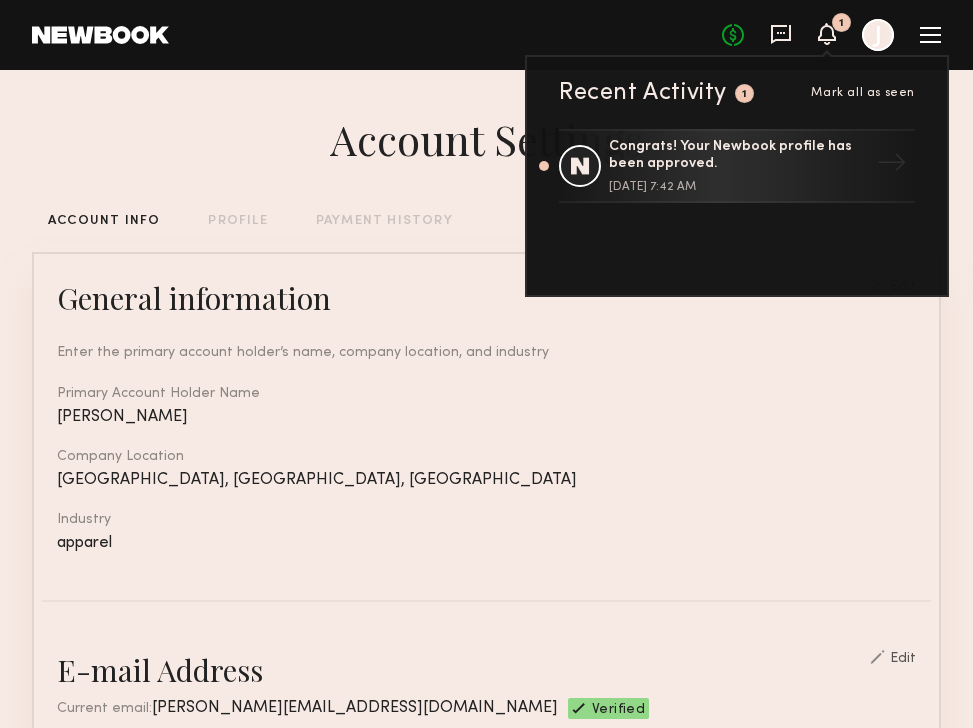 click 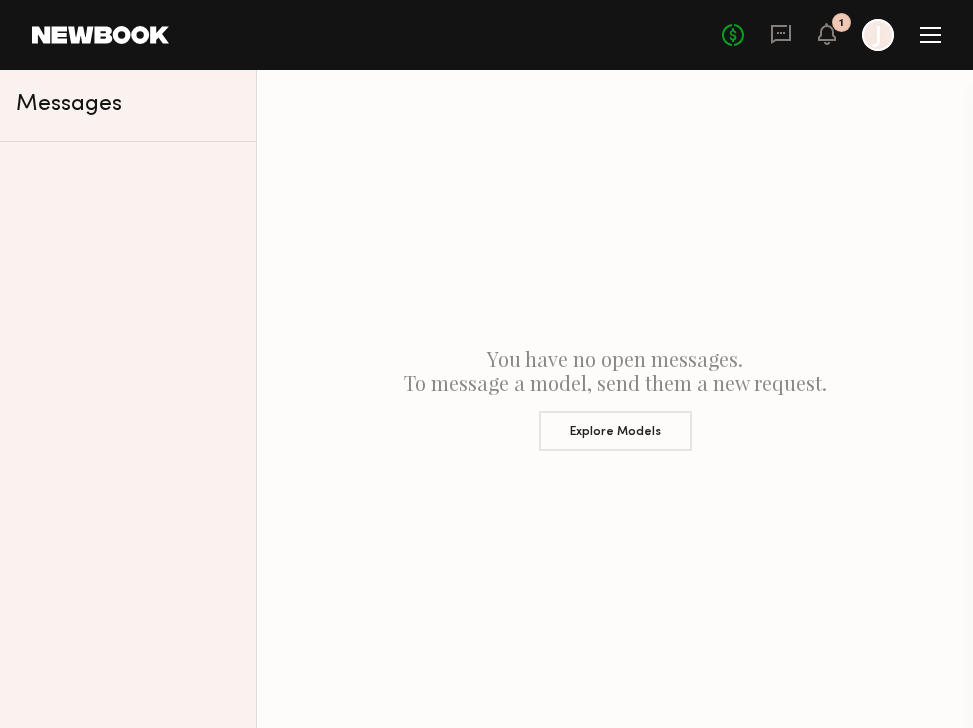 click 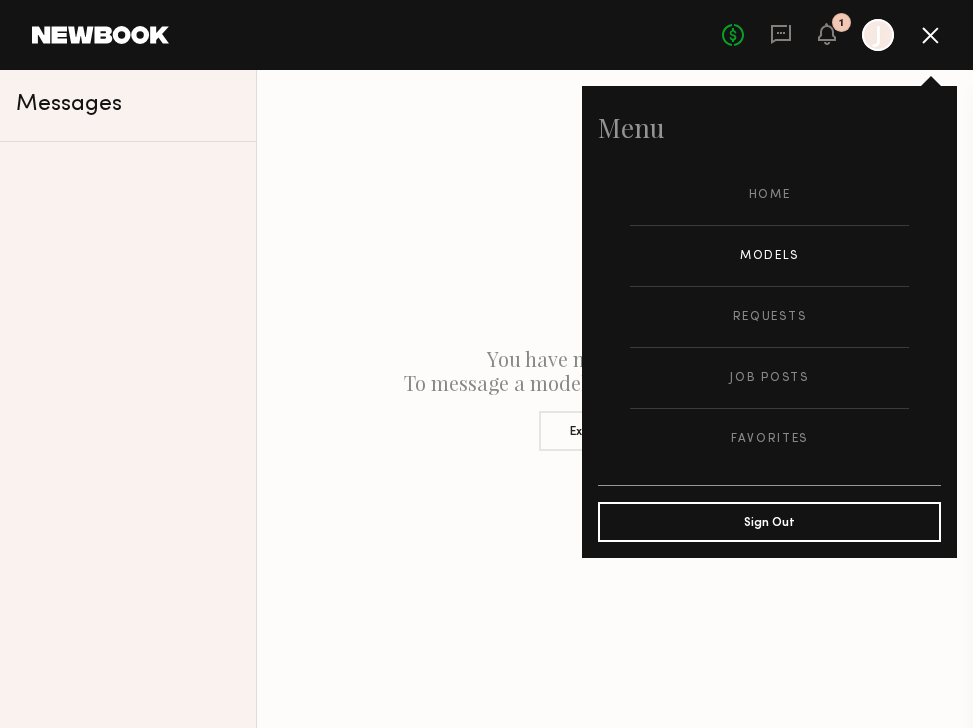 click on "Models" 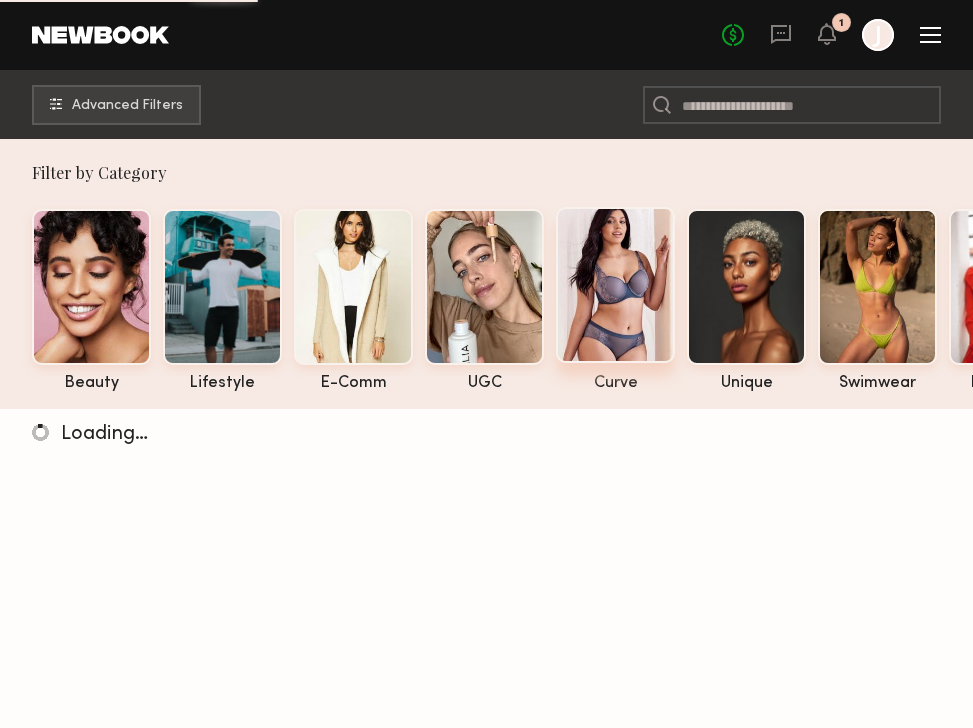 click 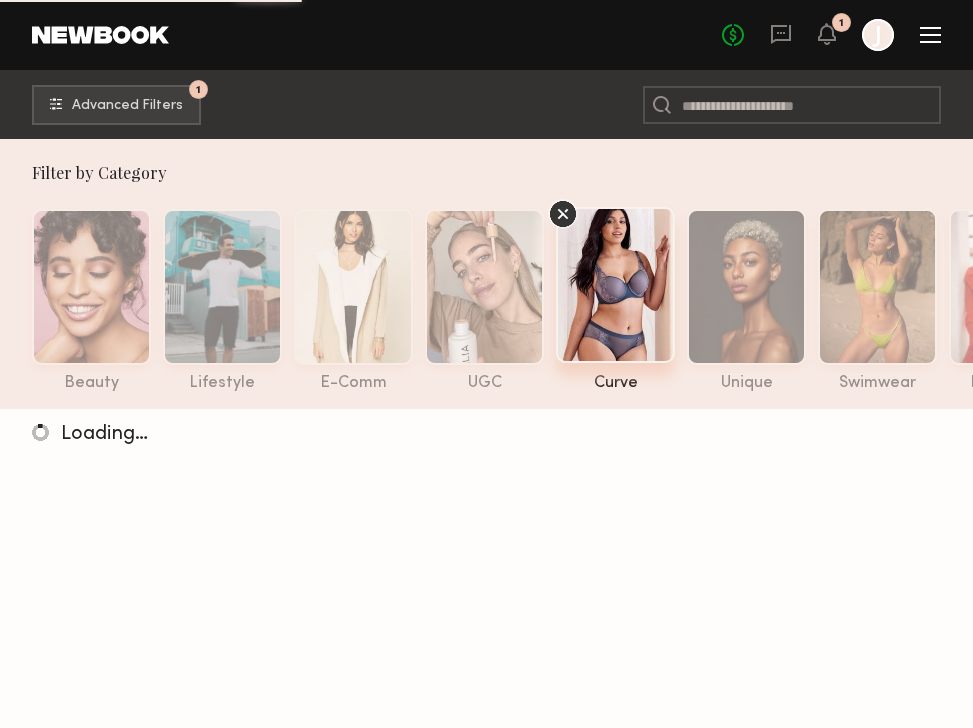 click 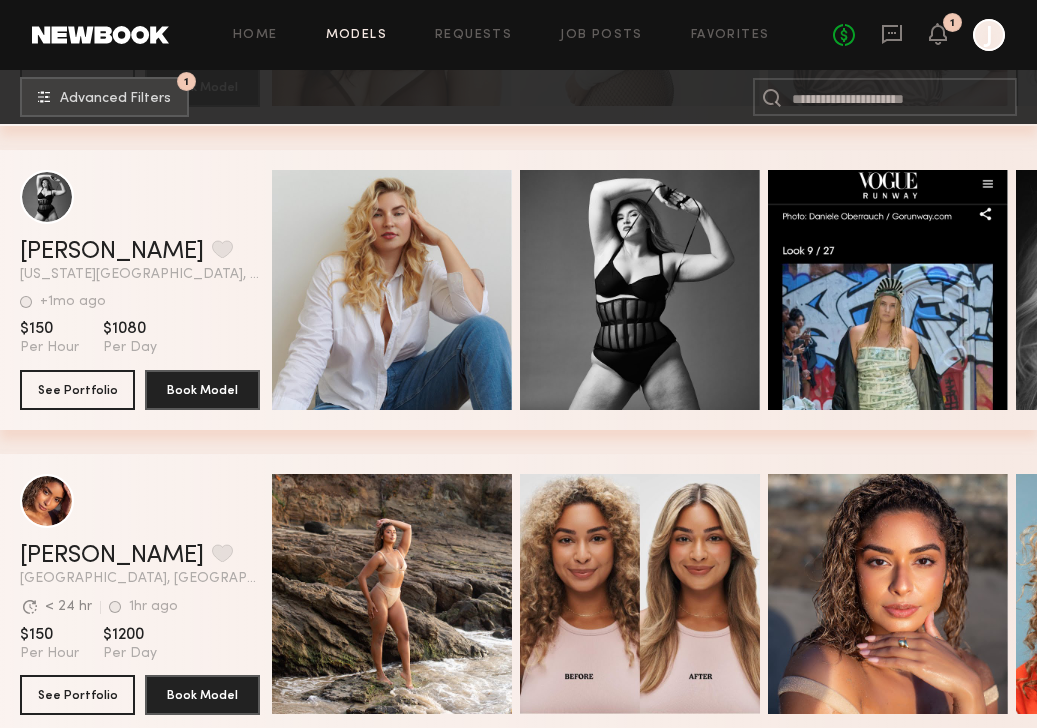 scroll, scrollTop: 1835, scrollLeft: 0, axis: vertical 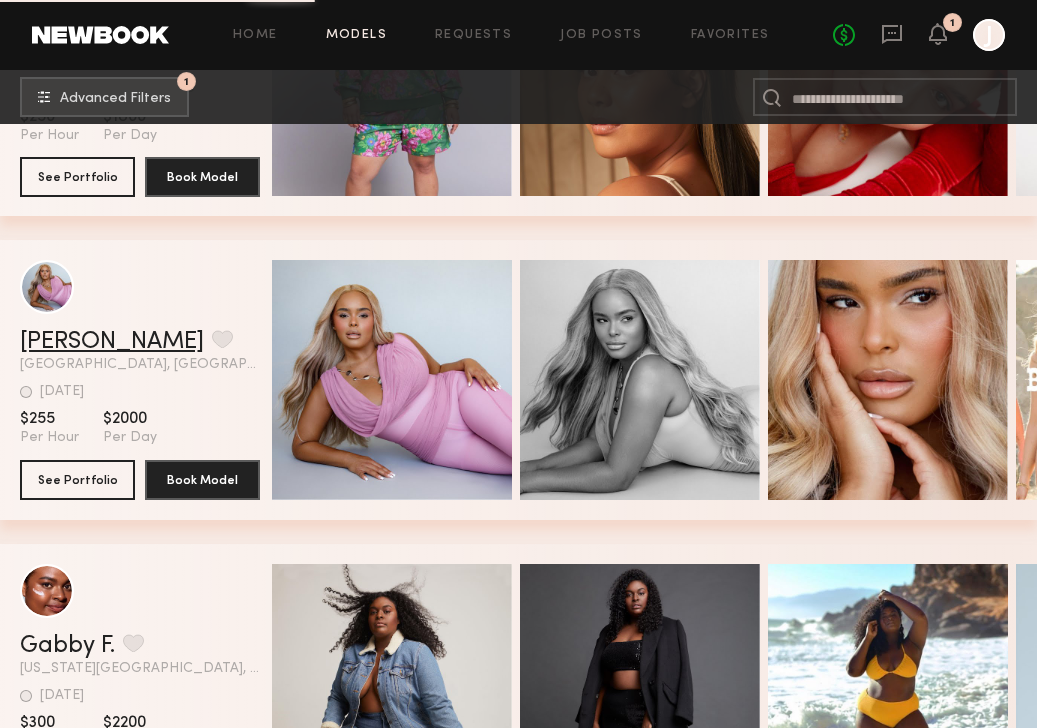 click on "Janae B." 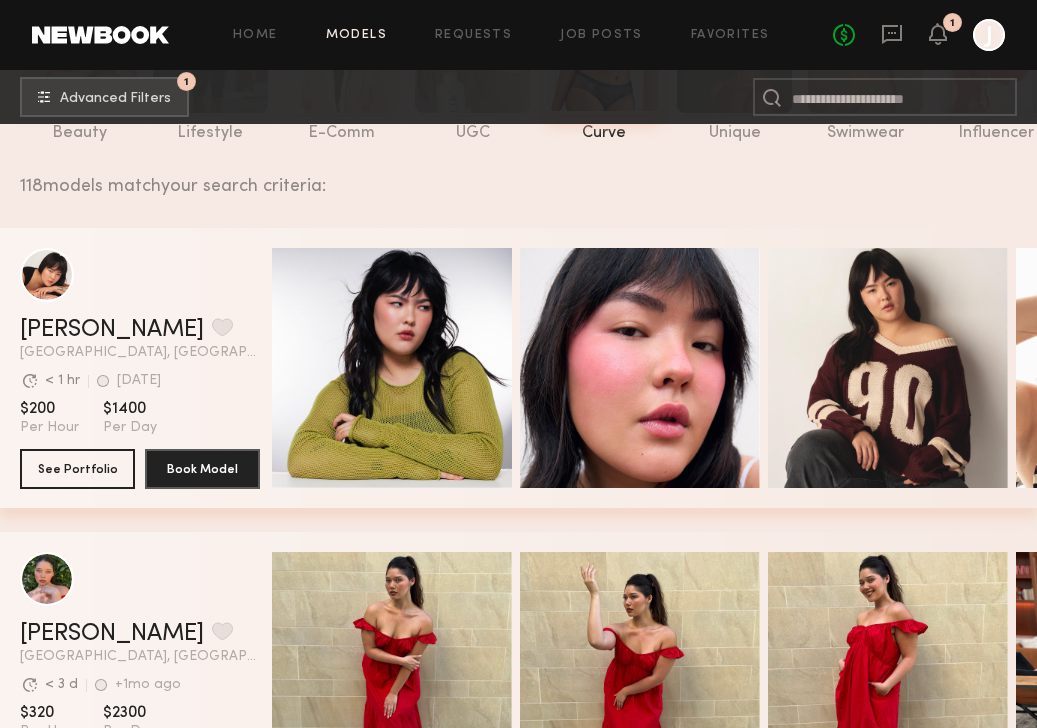 scroll, scrollTop: 0, scrollLeft: 0, axis: both 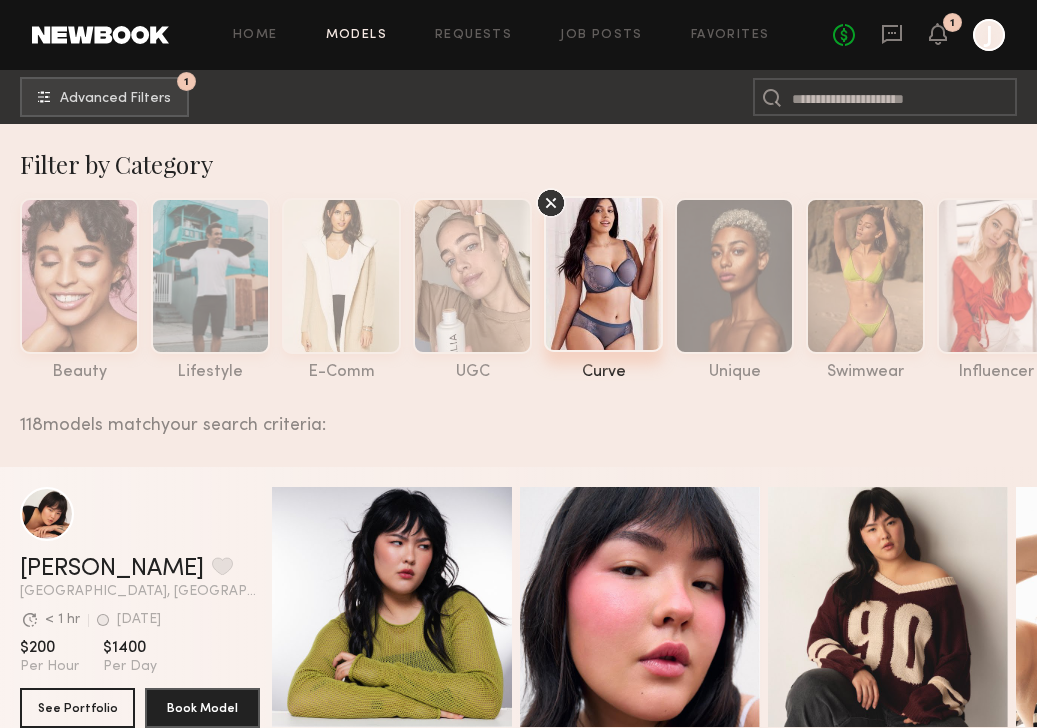 click 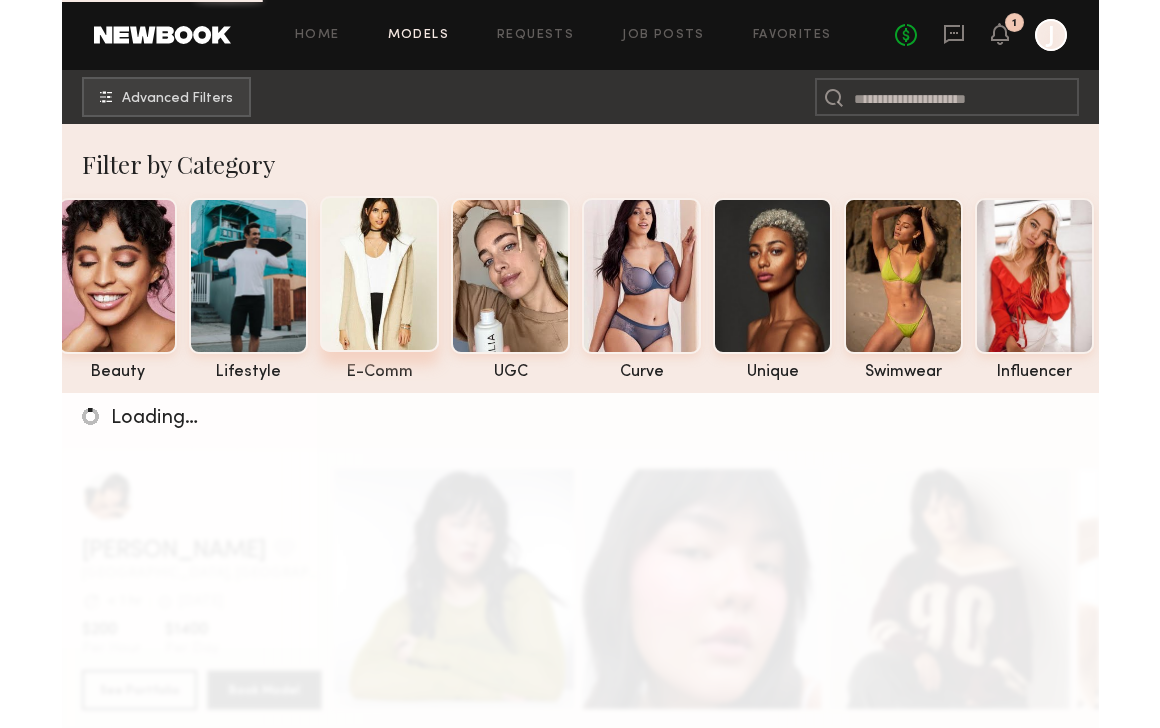 scroll, scrollTop: 0, scrollLeft: 39, axis: horizontal 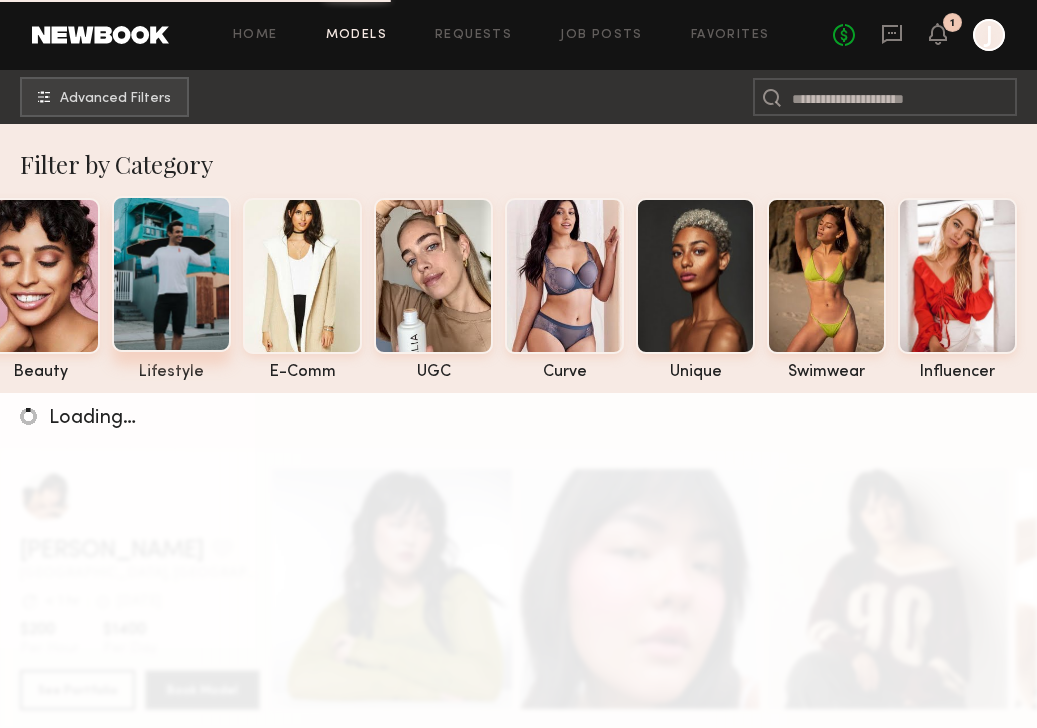 click 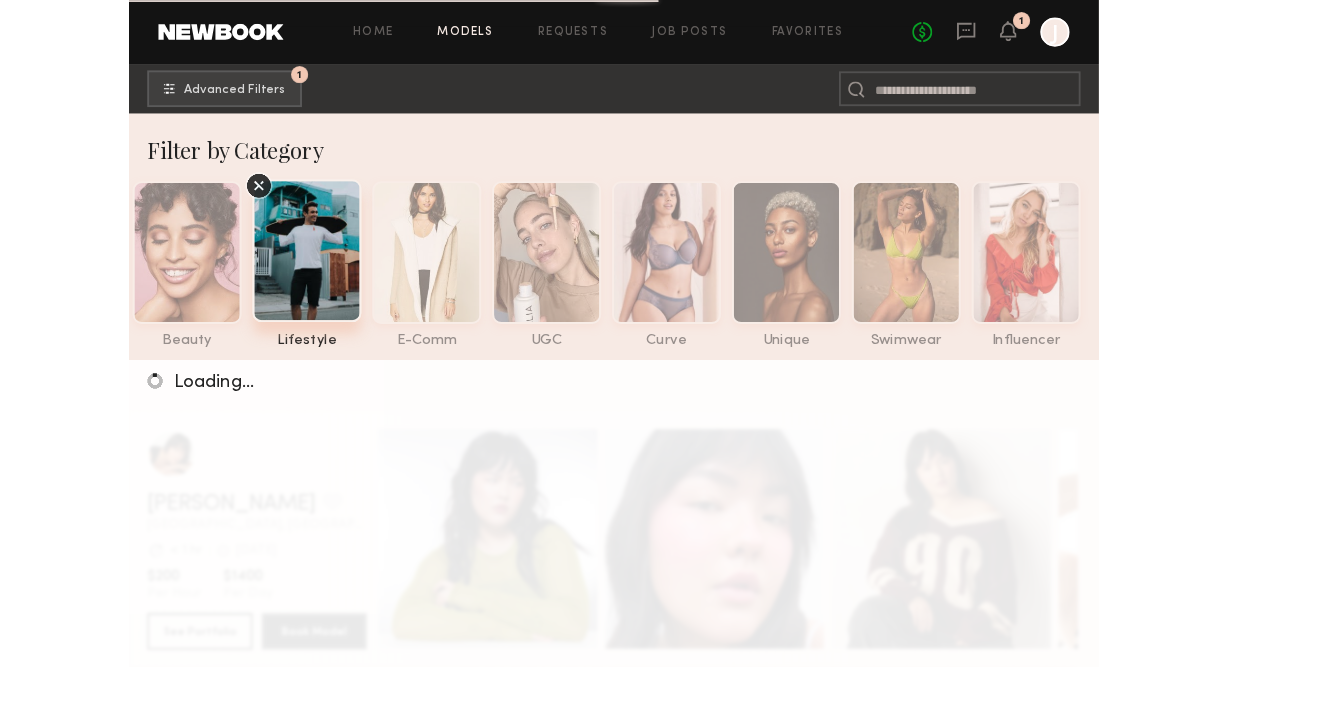 scroll, scrollTop: 0, scrollLeft: 0, axis: both 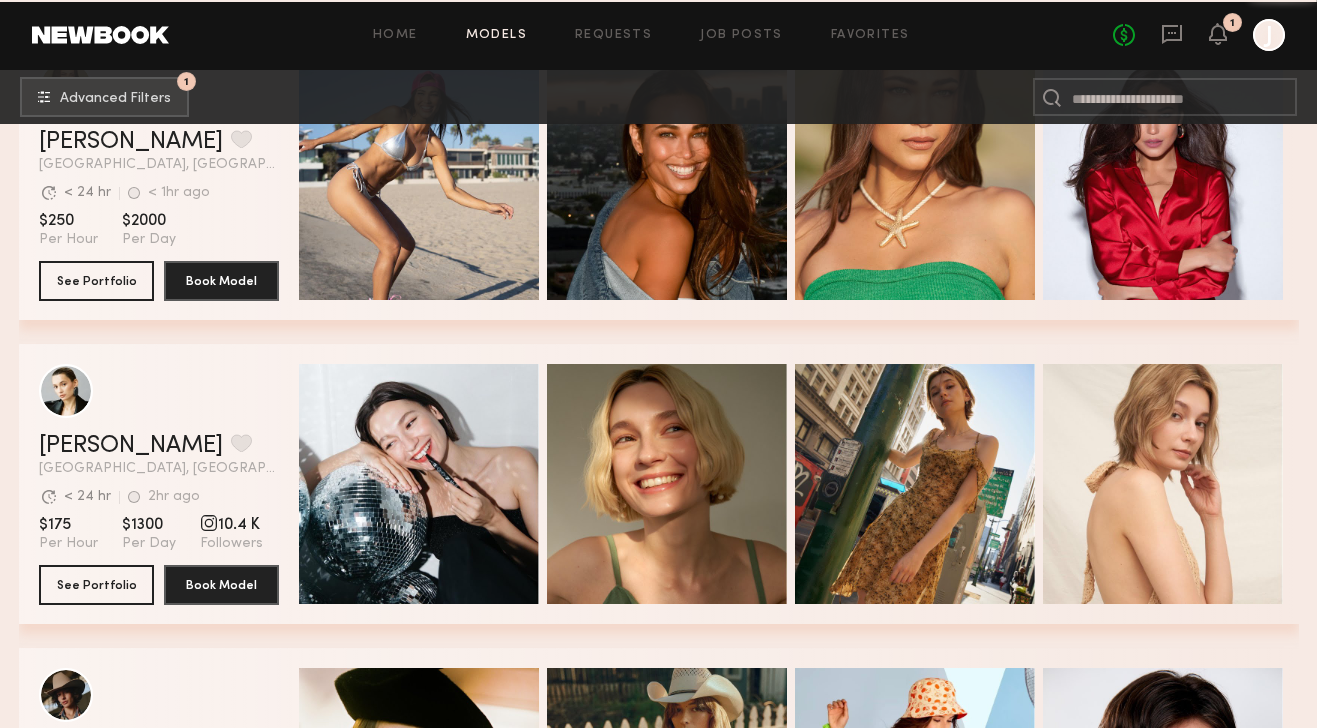 click on "Yuliia K. Favorite Los Angeles, CA Avg. request  response time < 24 hr 2hr ago Last Online View Portfolio" 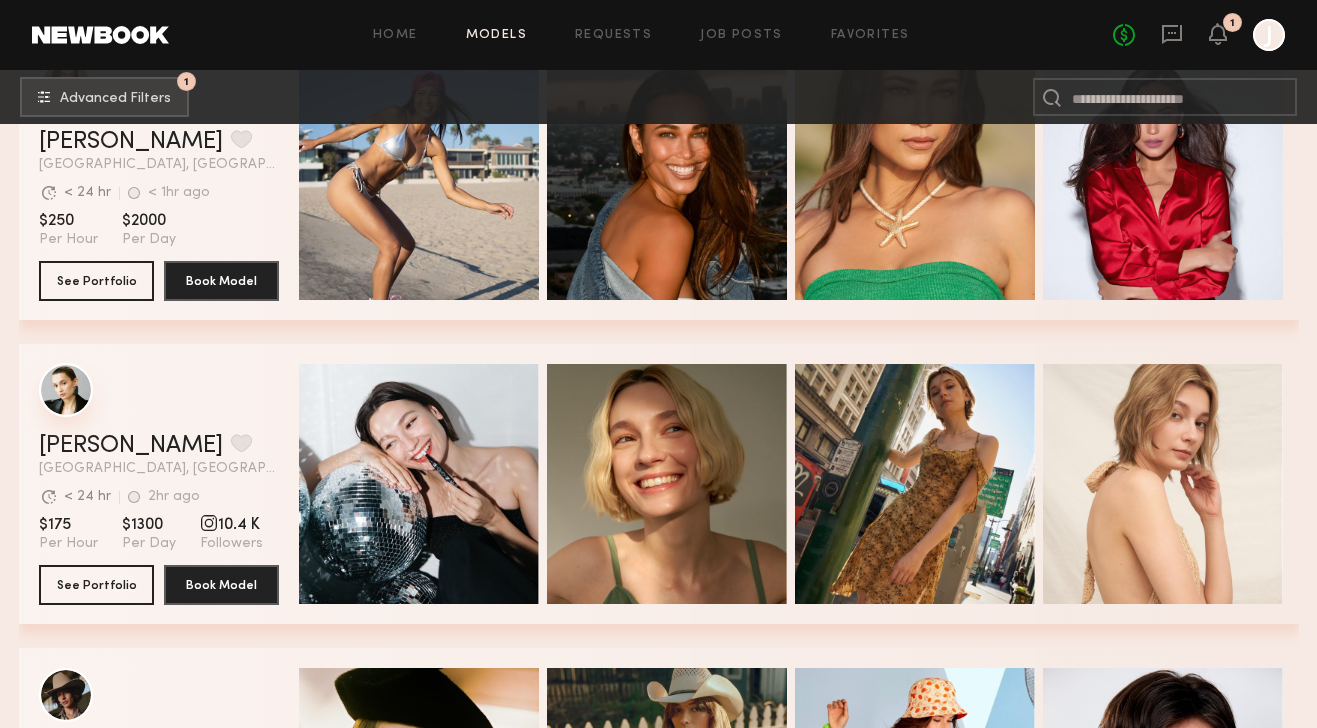 click 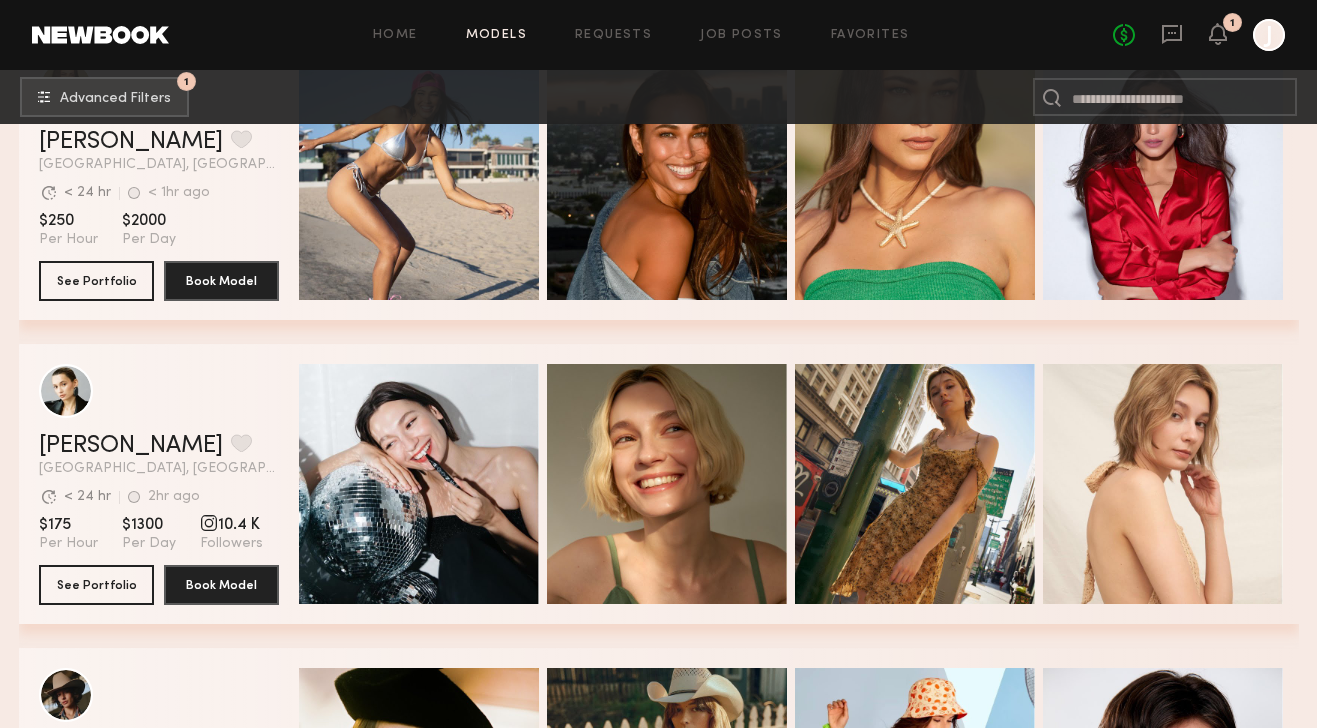 scroll, scrollTop: 6701, scrollLeft: 0, axis: vertical 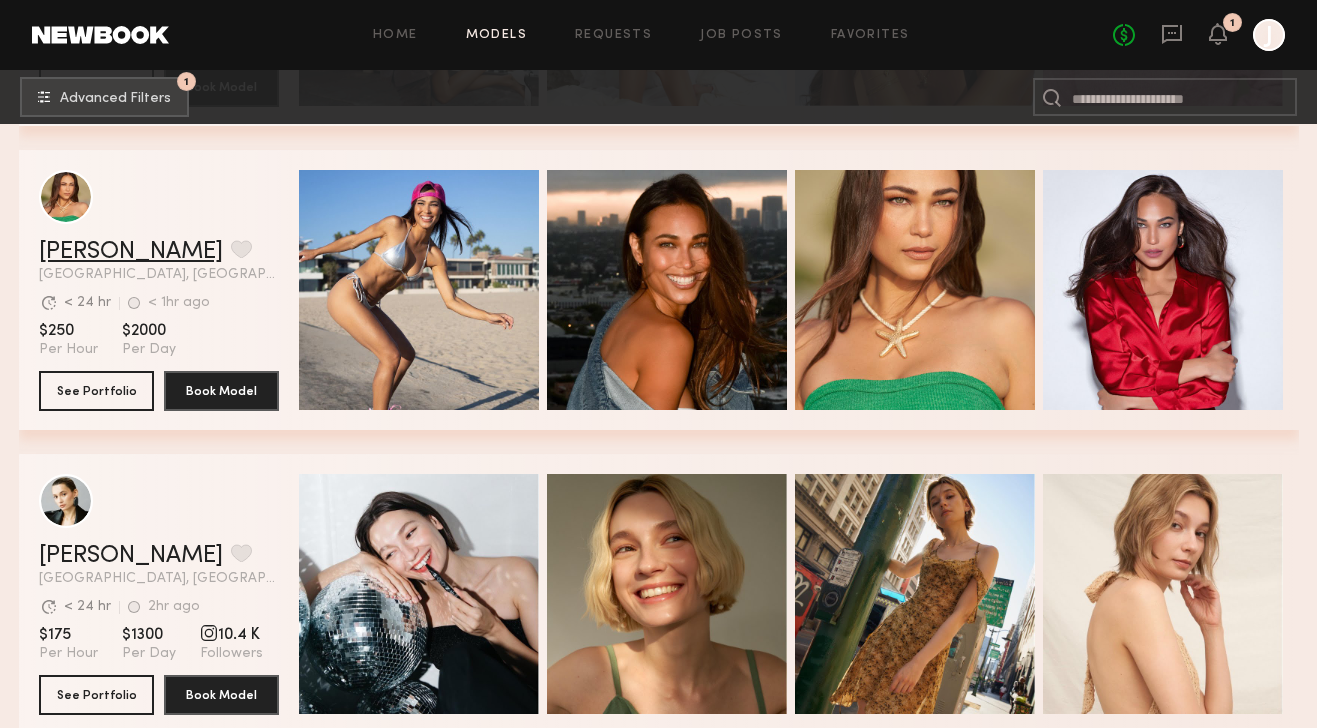 click on "Lisa D." 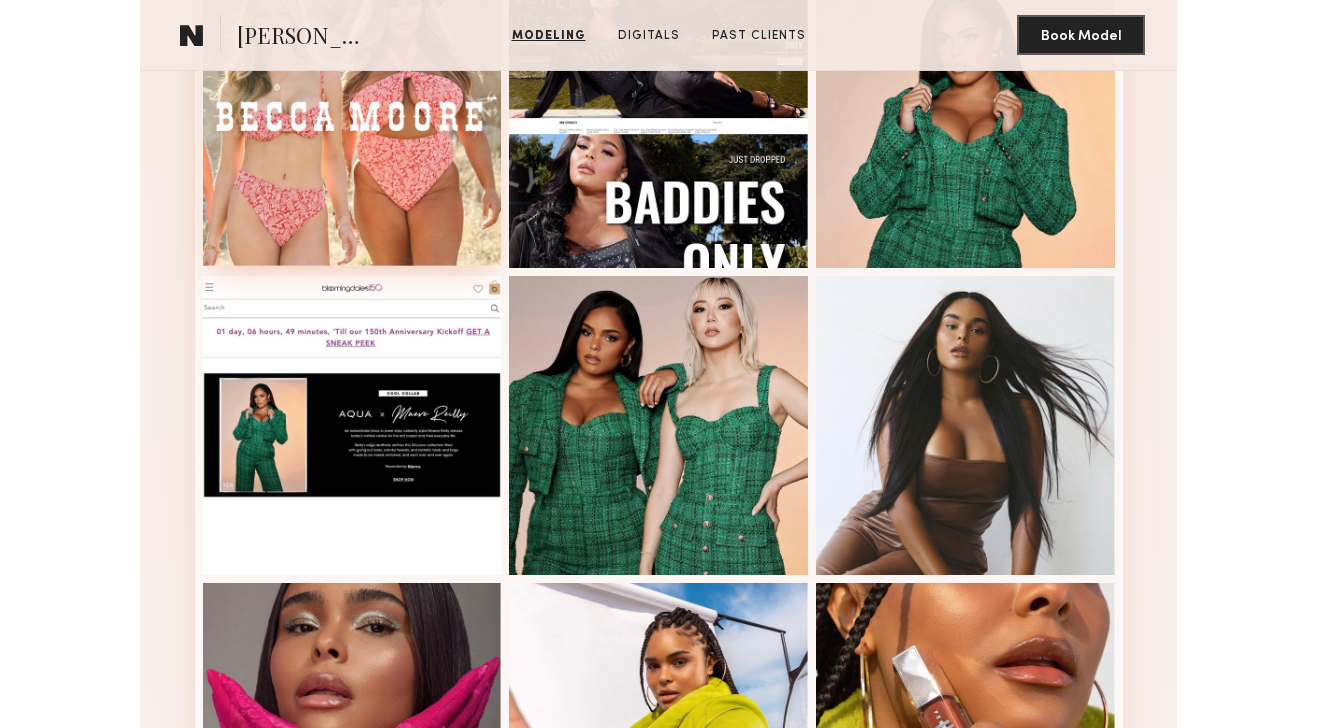 scroll, scrollTop: 857, scrollLeft: 0, axis: vertical 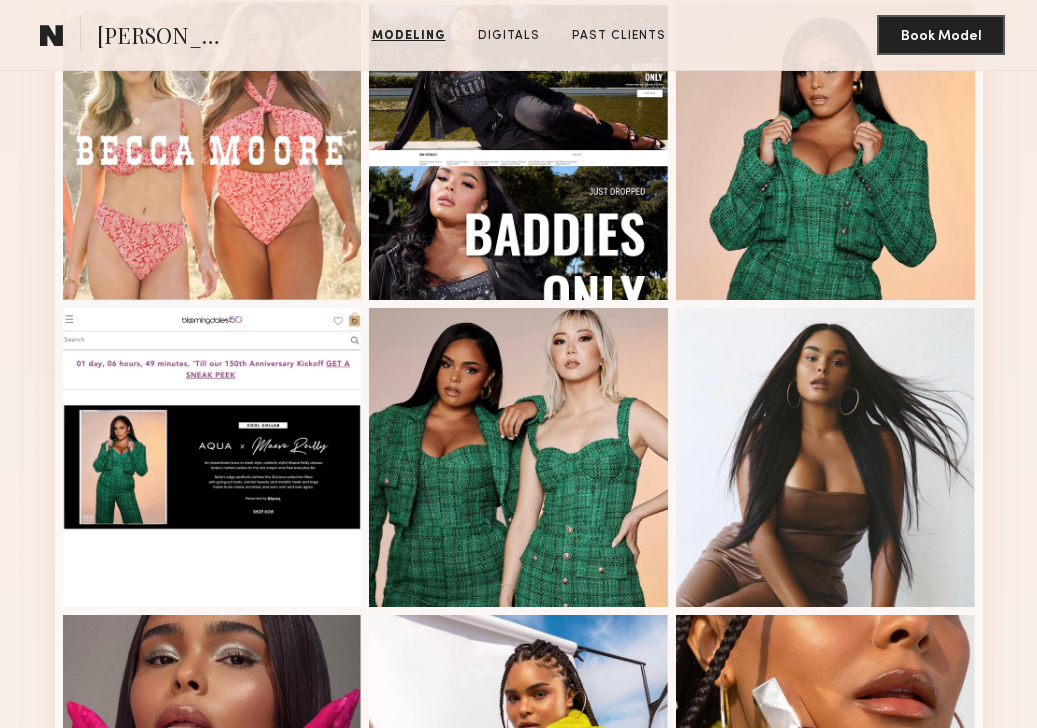 click on "[PERSON_NAME]" 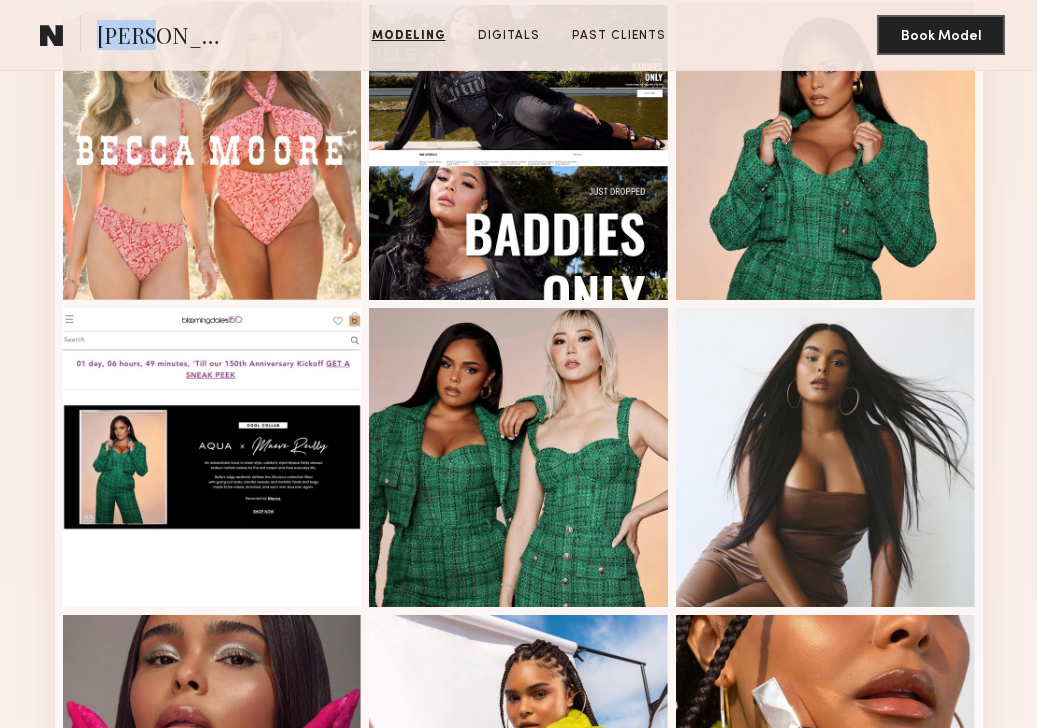 click on "[PERSON_NAME]" 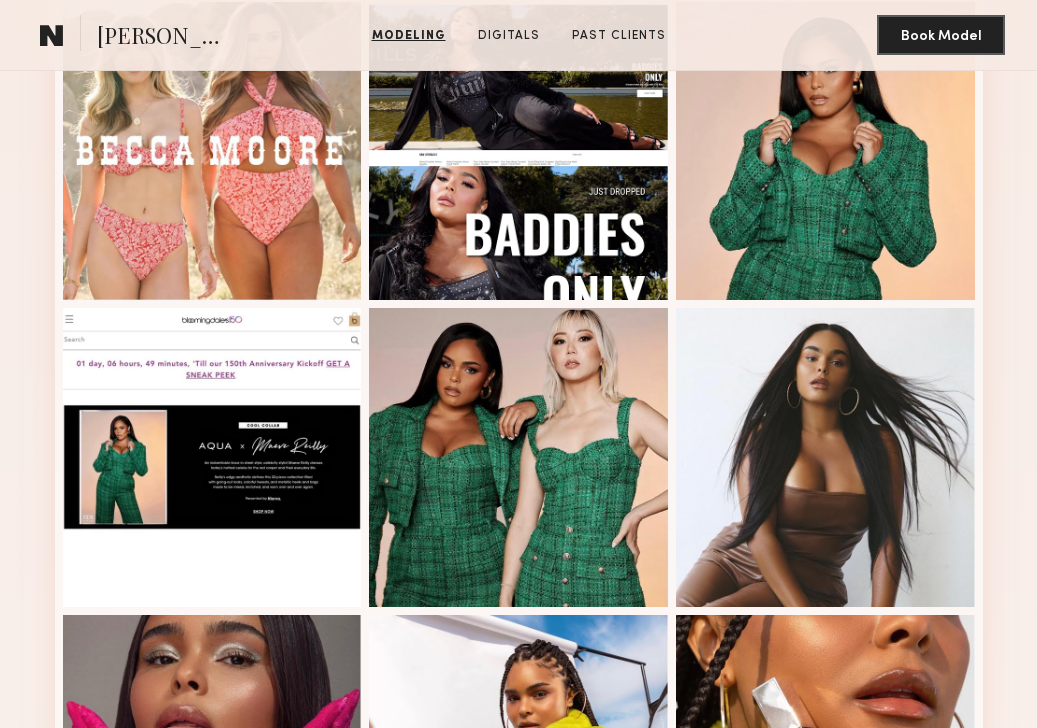 click on "[PERSON_NAME]" 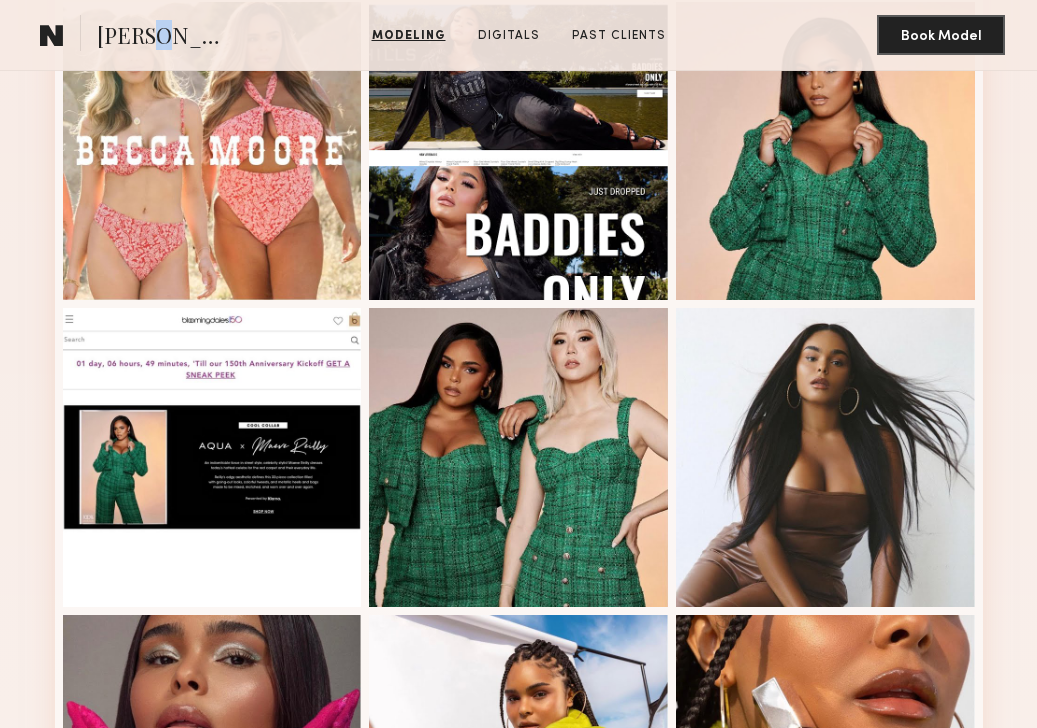 click on "[PERSON_NAME]" 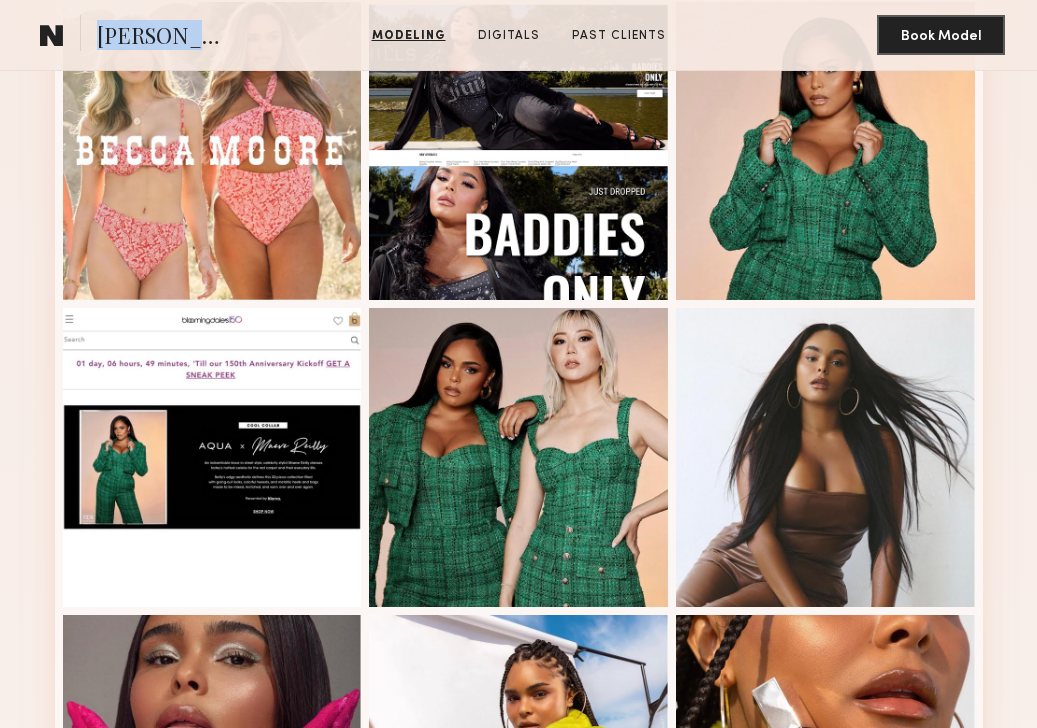 click on "[PERSON_NAME]" 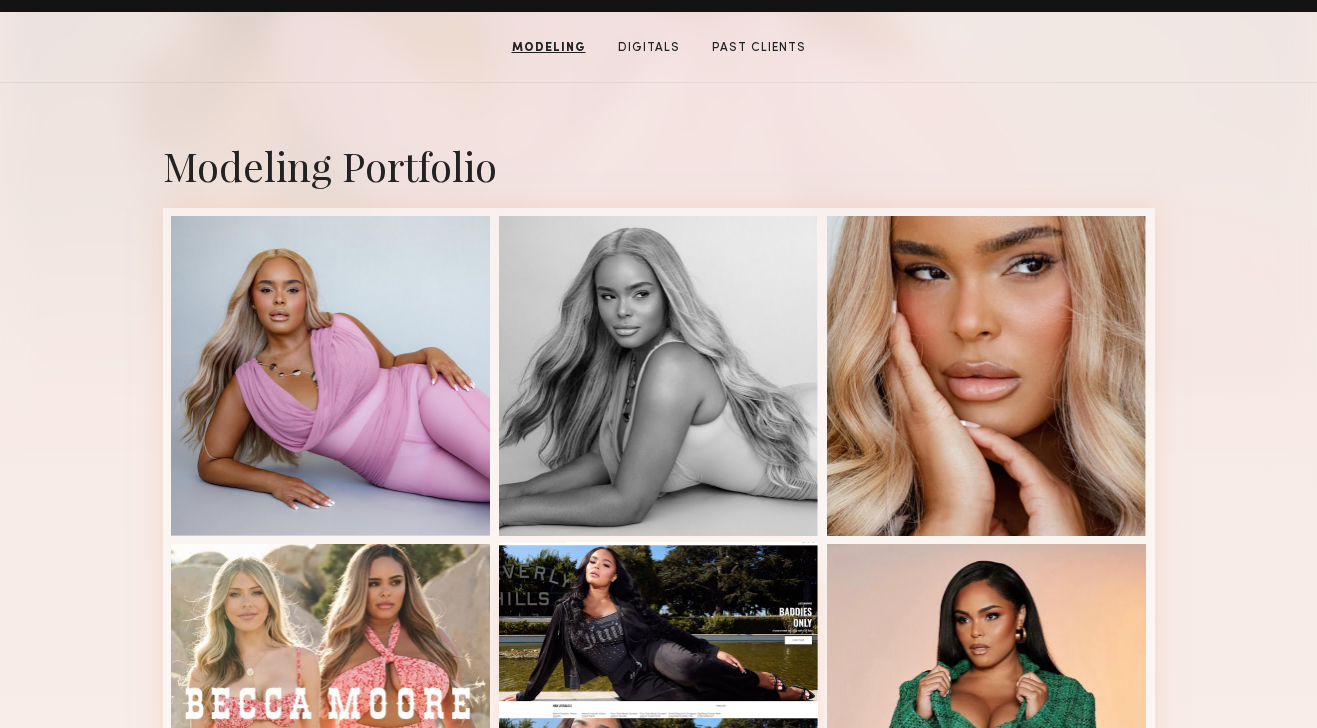 scroll, scrollTop: 0, scrollLeft: 0, axis: both 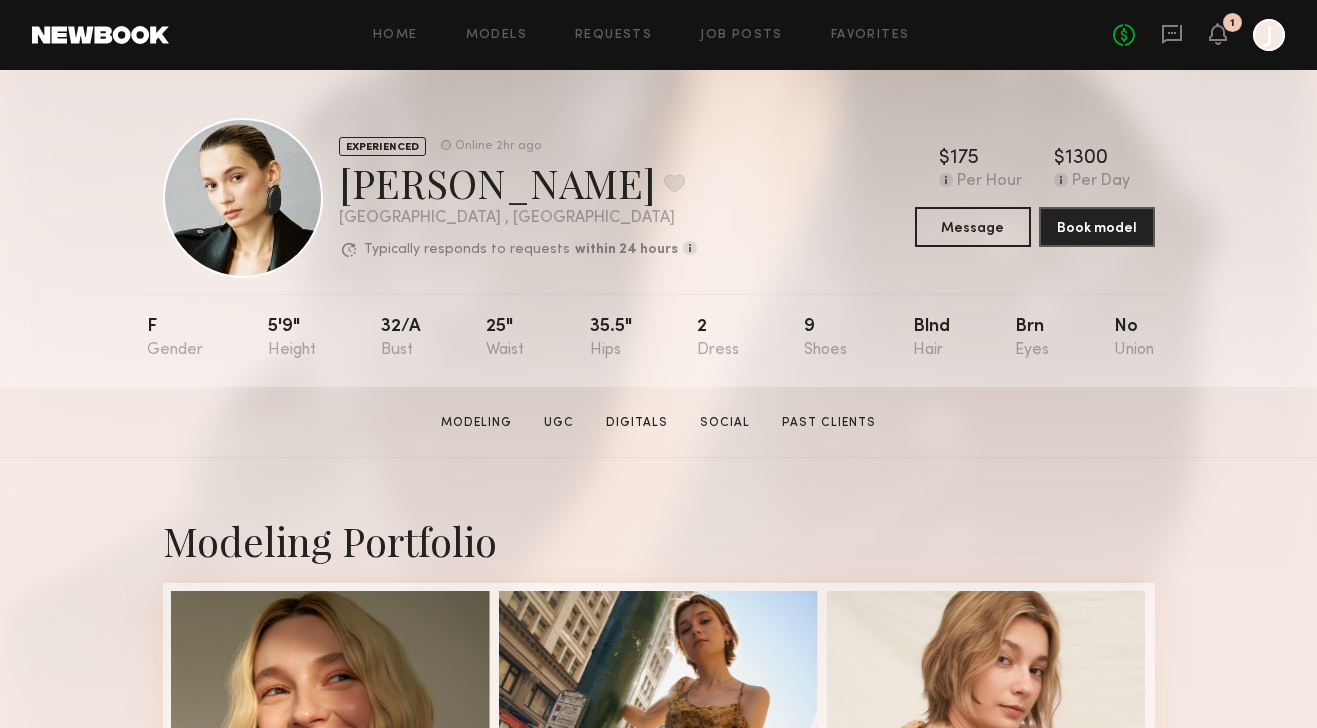 click on "Yuliia K.  Favorite" 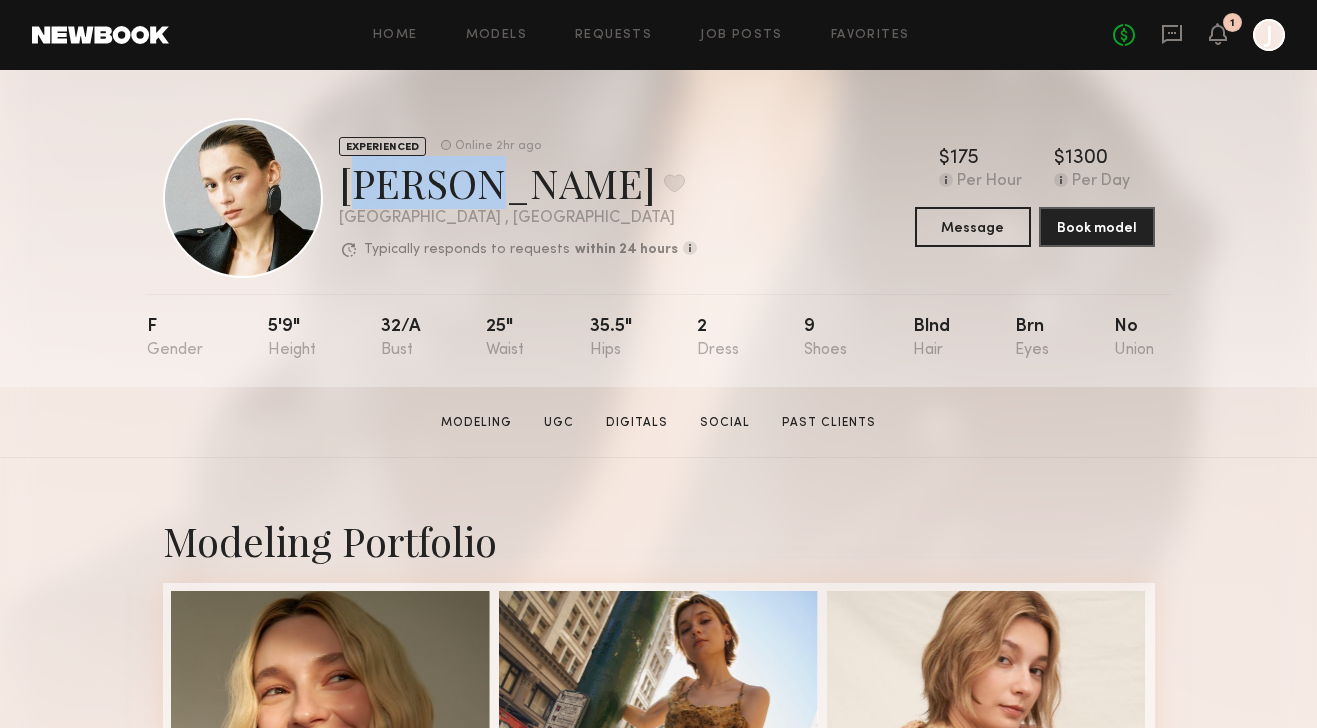 click on "Yuliia K.  Favorite" 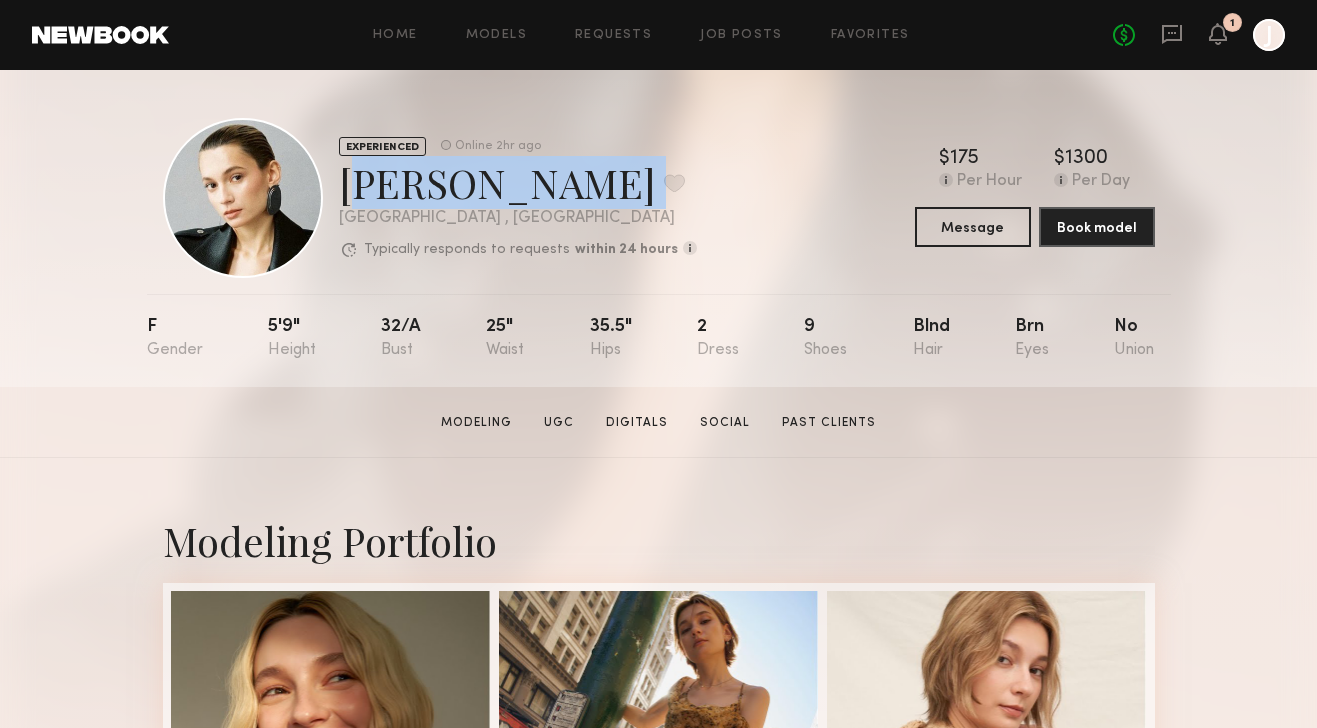 click on "Yuliia K.  Favorite" 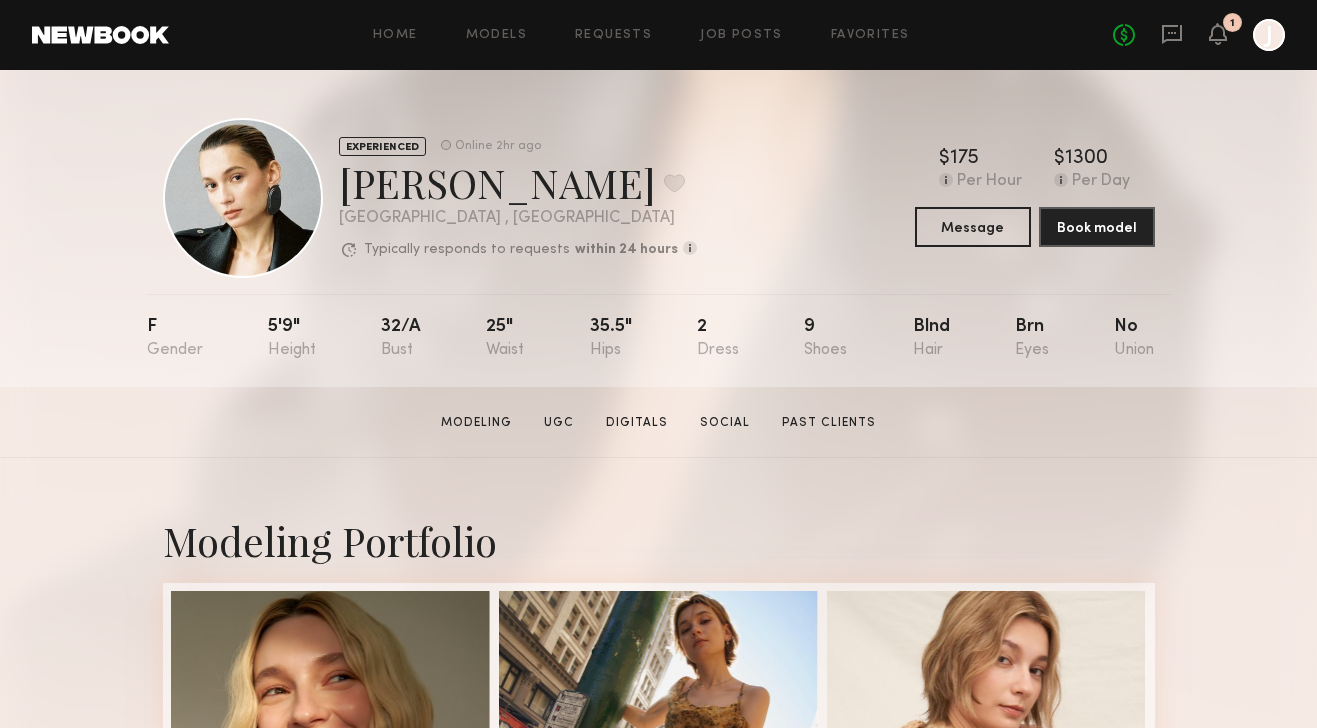 click on "Yuliia K.  Favorite" 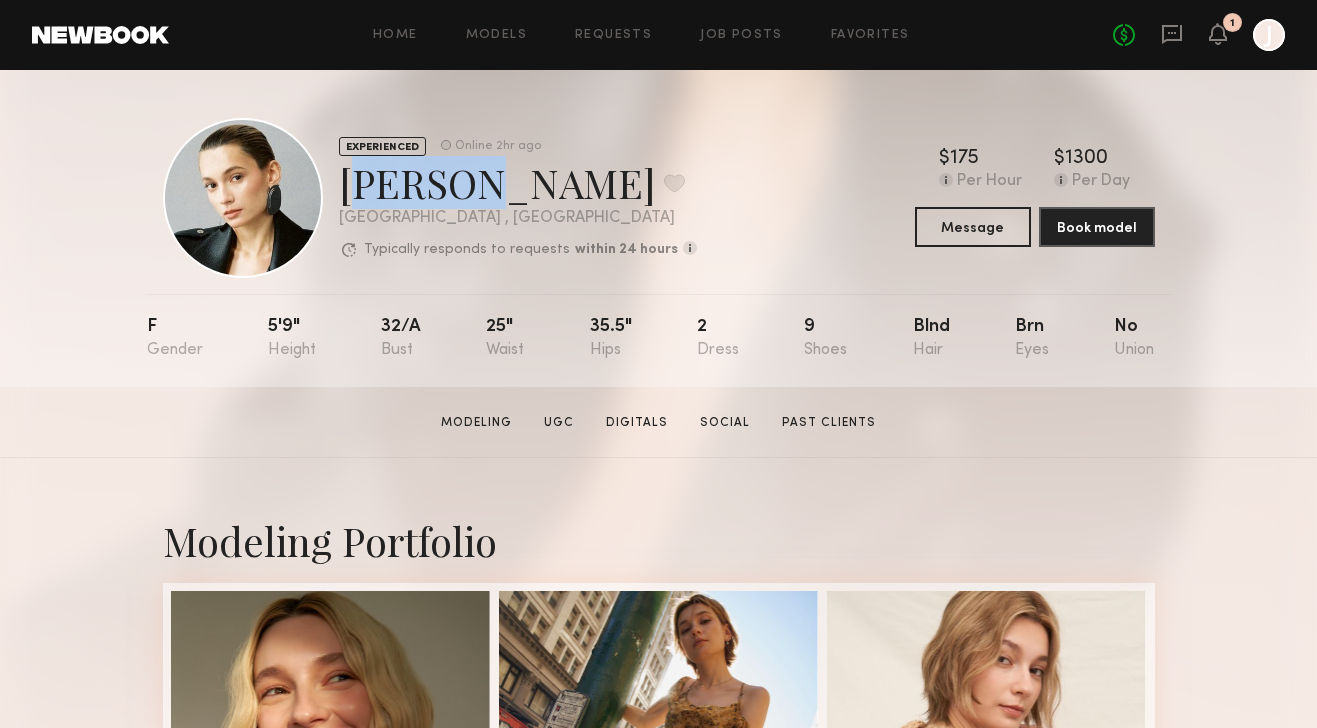 click on "Yuliia K.  Favorite" 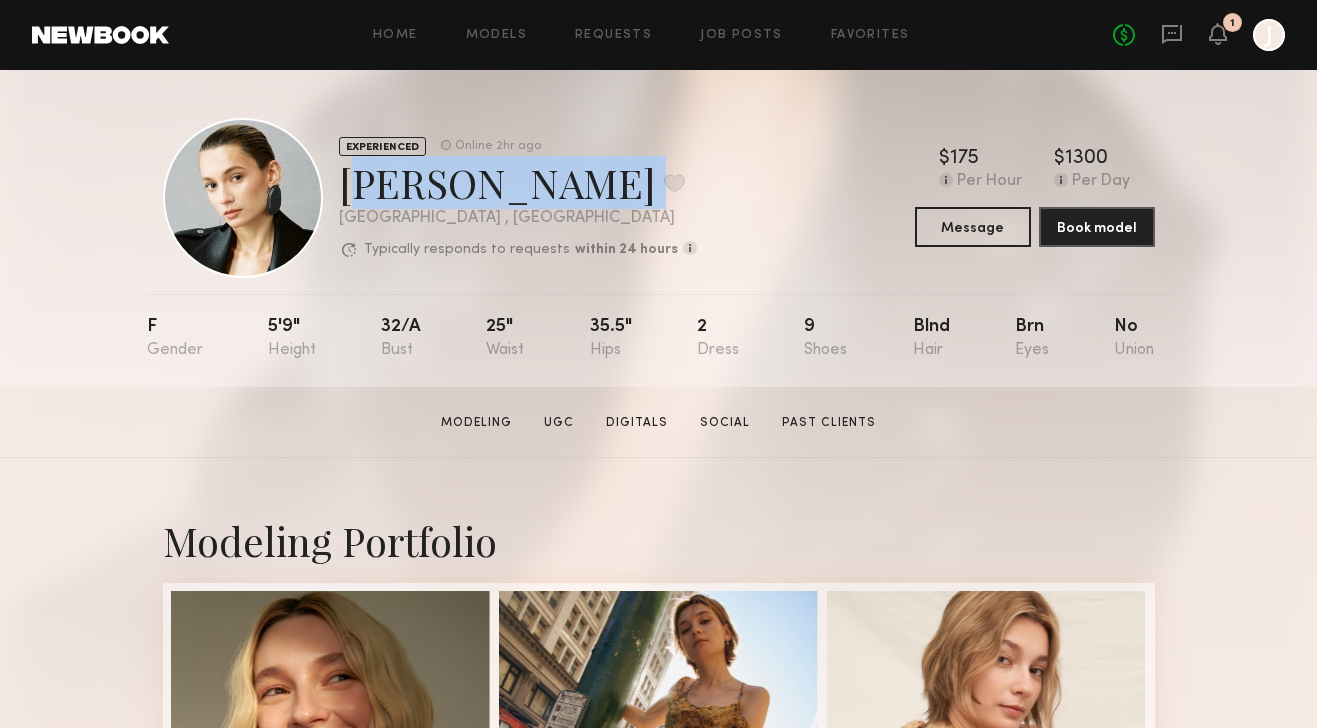 click on "Yuliia K.  Favorite" 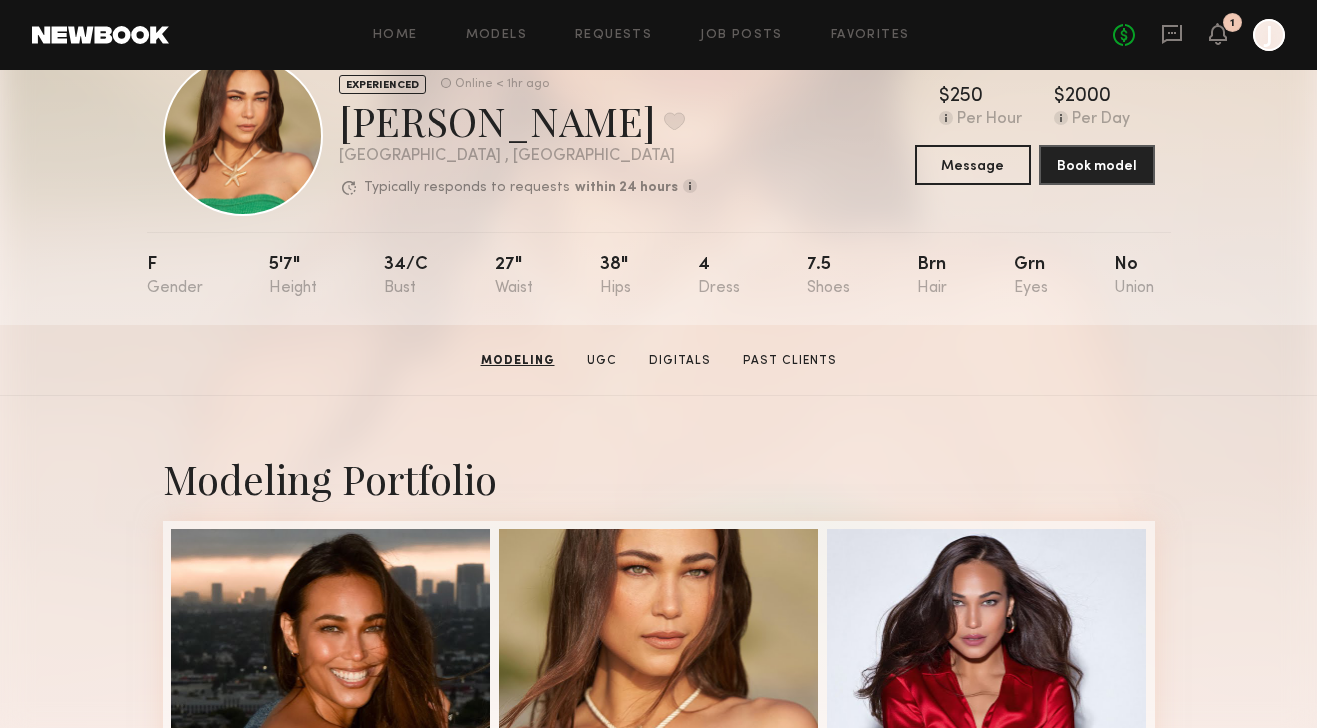 scroll, scrollTop: 0, scrollLeft: 0, axis: both 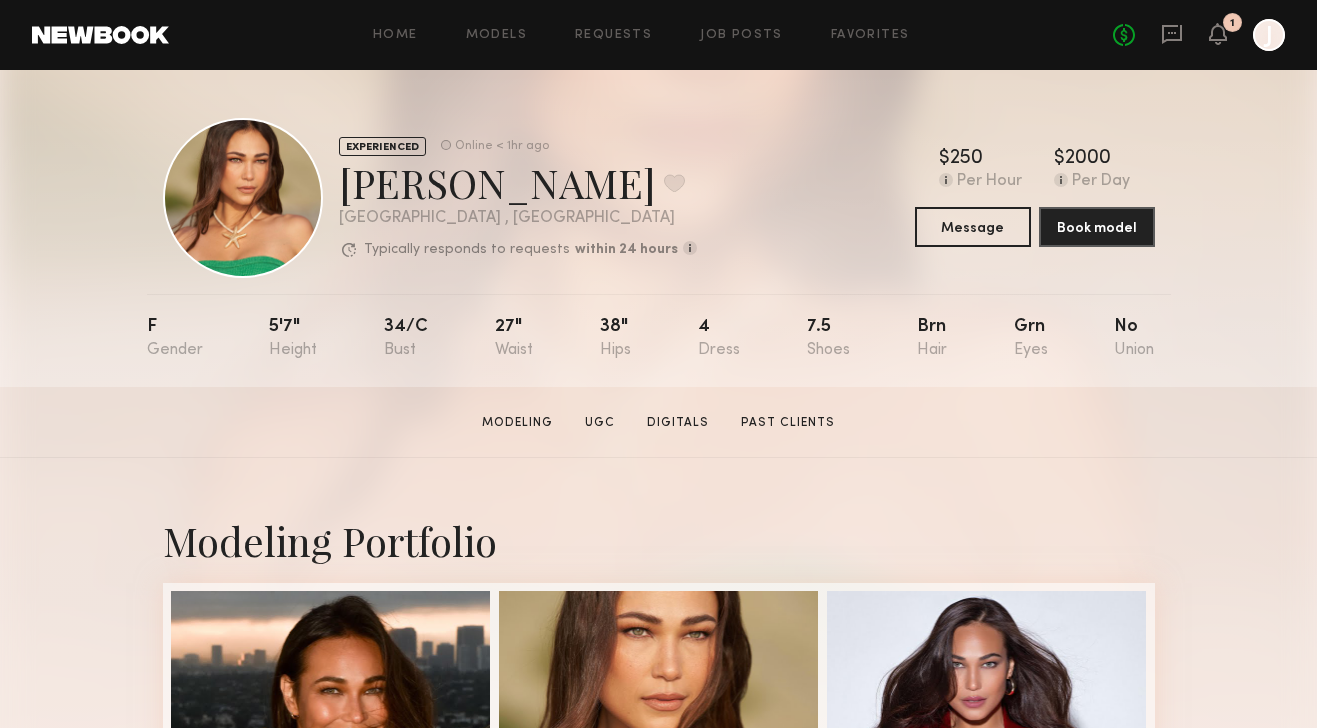 click on "Home Models Requests Job Posts Favorites Sign Out No fees up to $5,000 1 J" 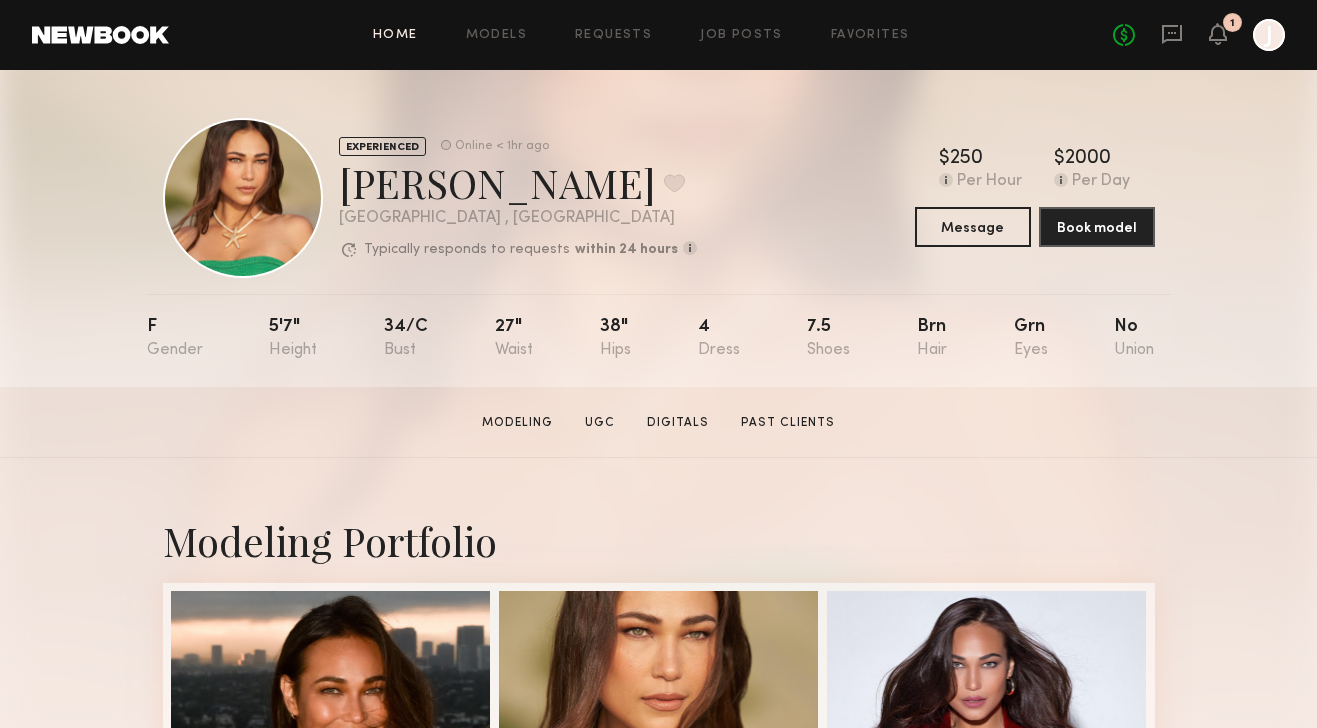 click on "Home" 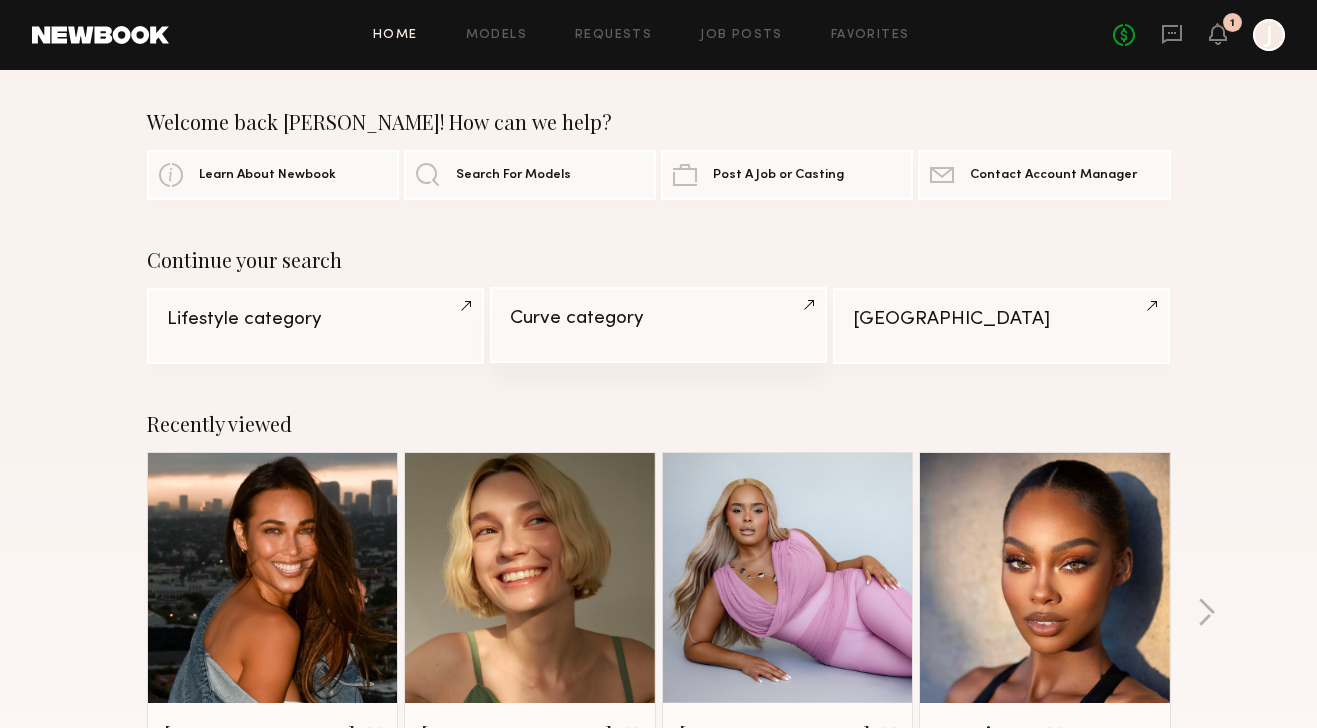click on "Curve category" 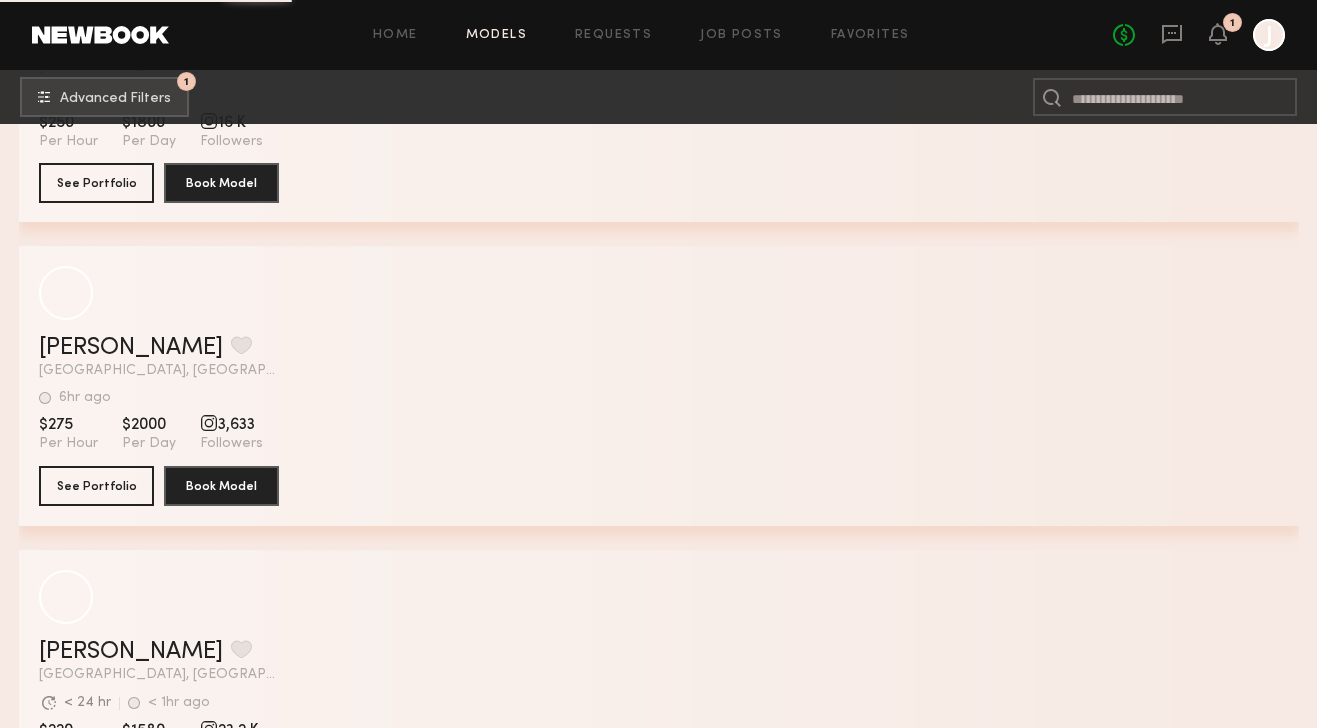 scroll, scrollTop: 3219, scrollLeft: 0, axis: vertical 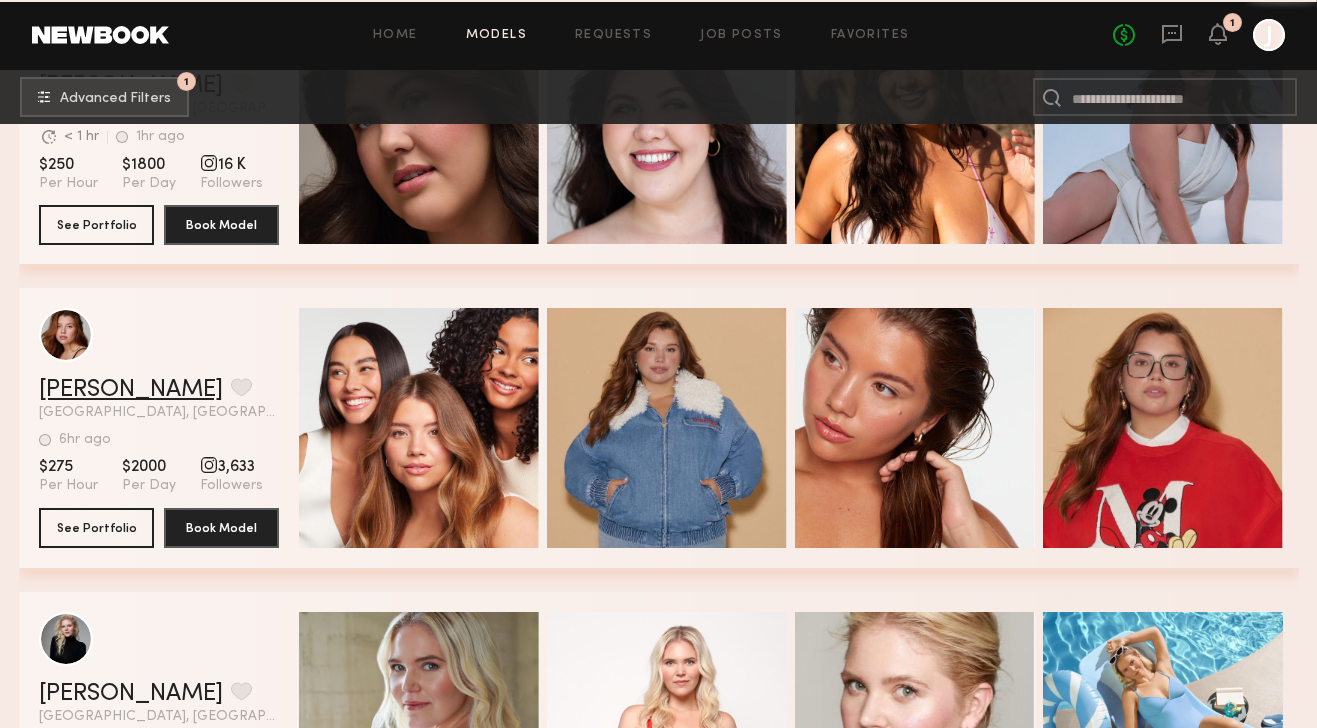 click on "[PERSON_NAME]" 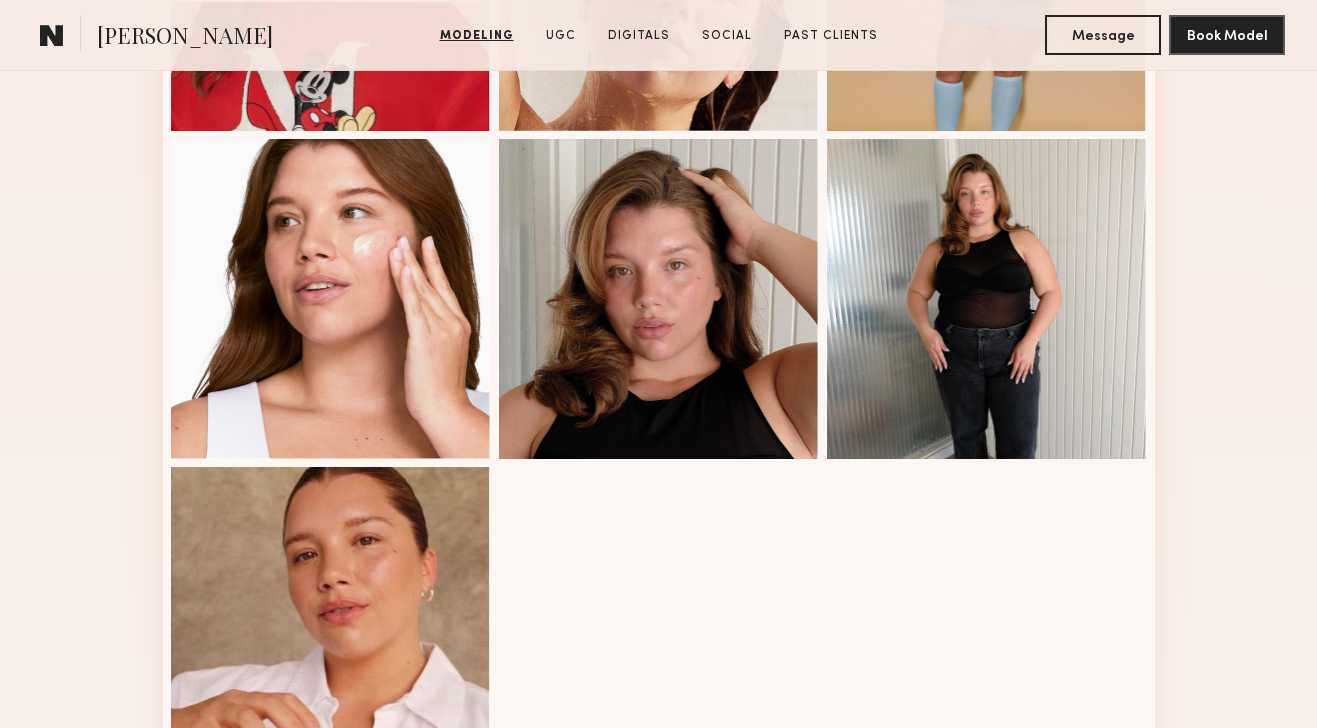 scroll, scrollTop: 1106, scrollLeft: 0, axis: vertical 